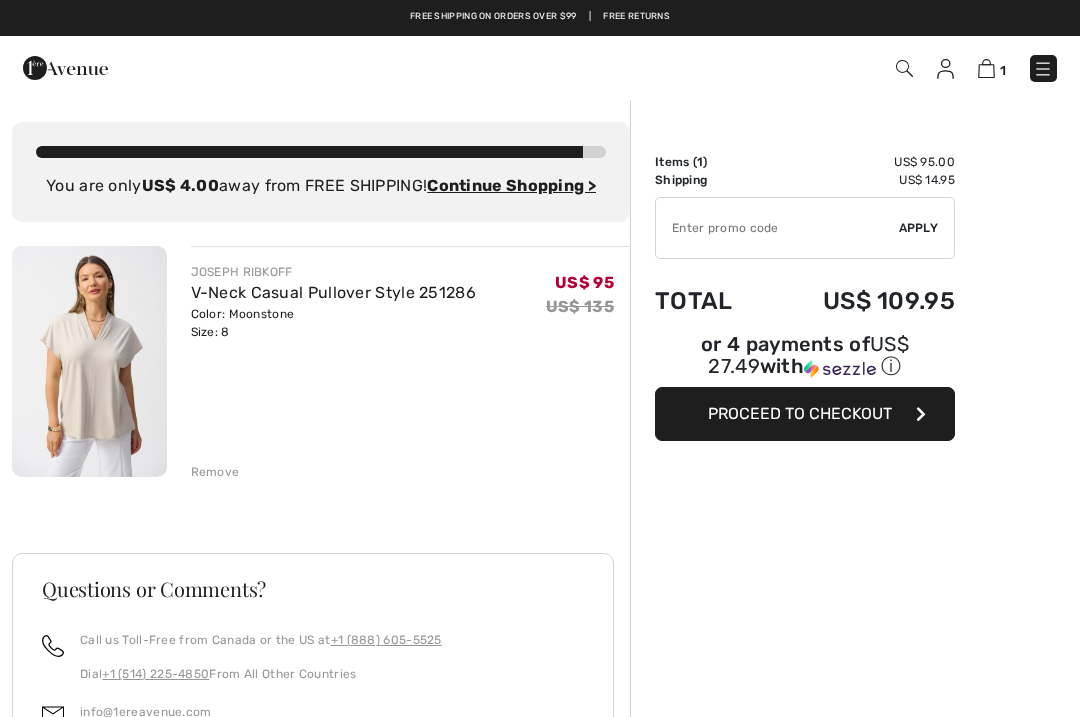 scroll, scrollTop: 0, scrollLeft: 0, axis: both 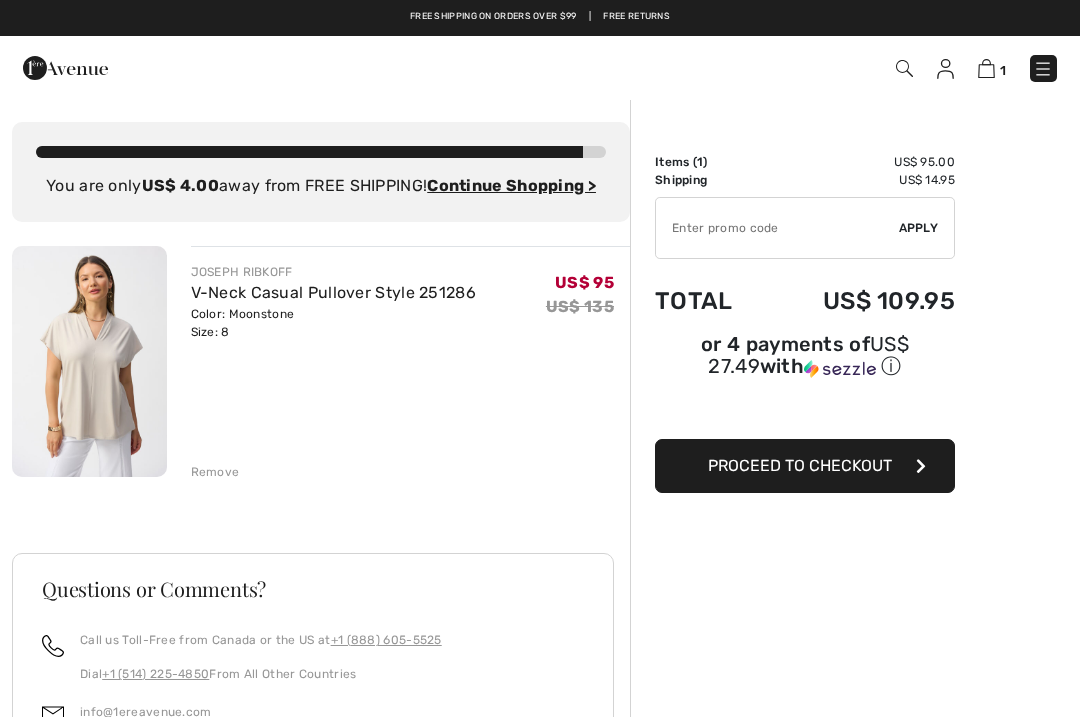 click at bounding box center (89, 361) 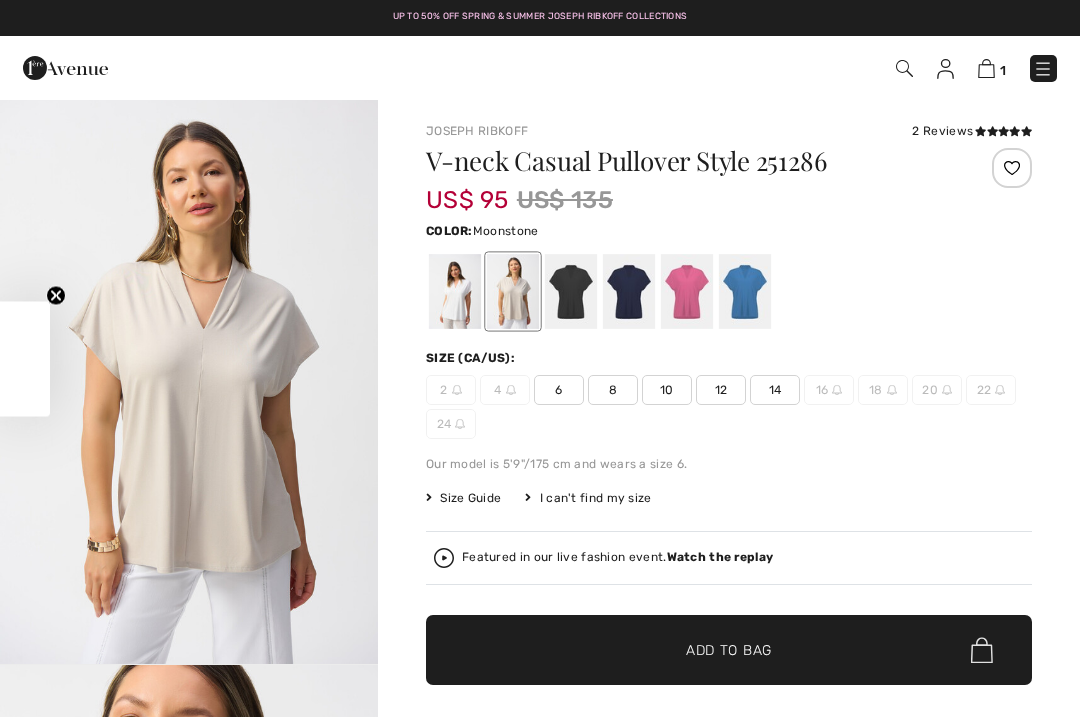checkbox on "true" 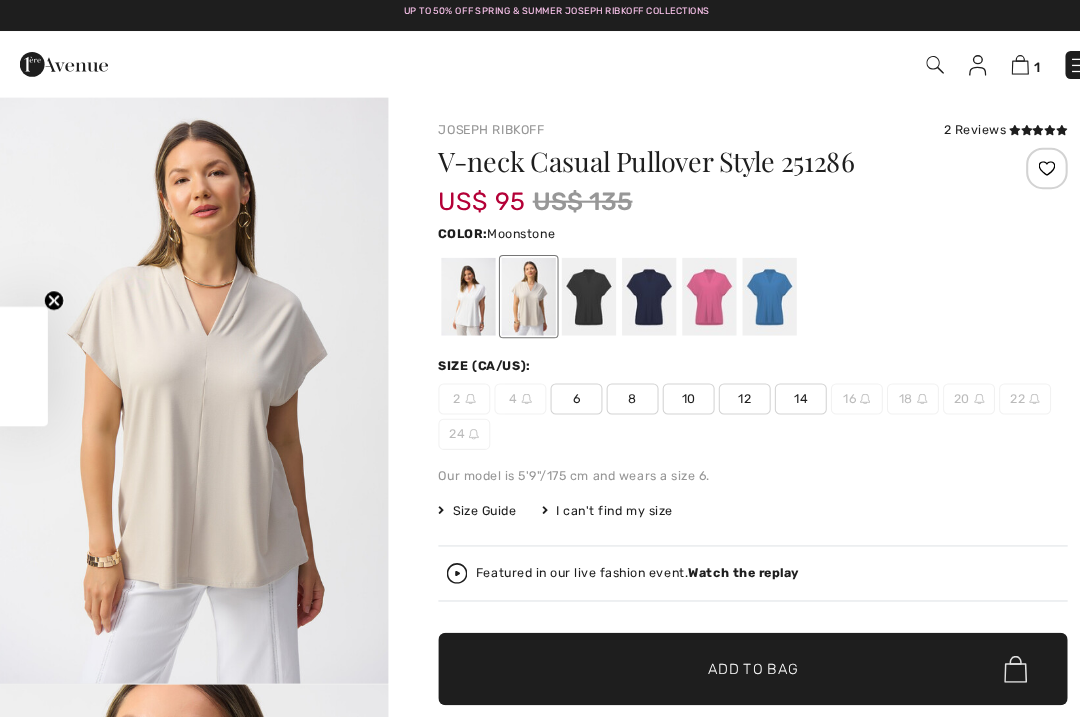 scroll, scrollTop: 0, scrollLeft: 0, axis: both 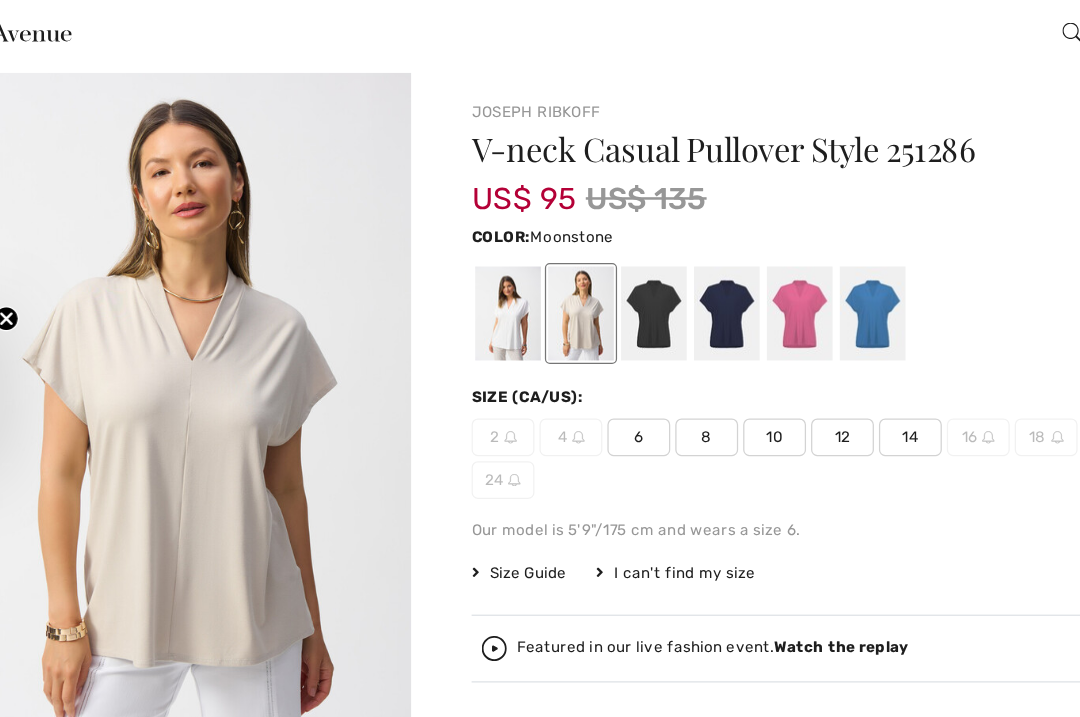 click on "2 4 6 8 10 12 14 16 18 20 22 24" at bounding box center [729, 407] 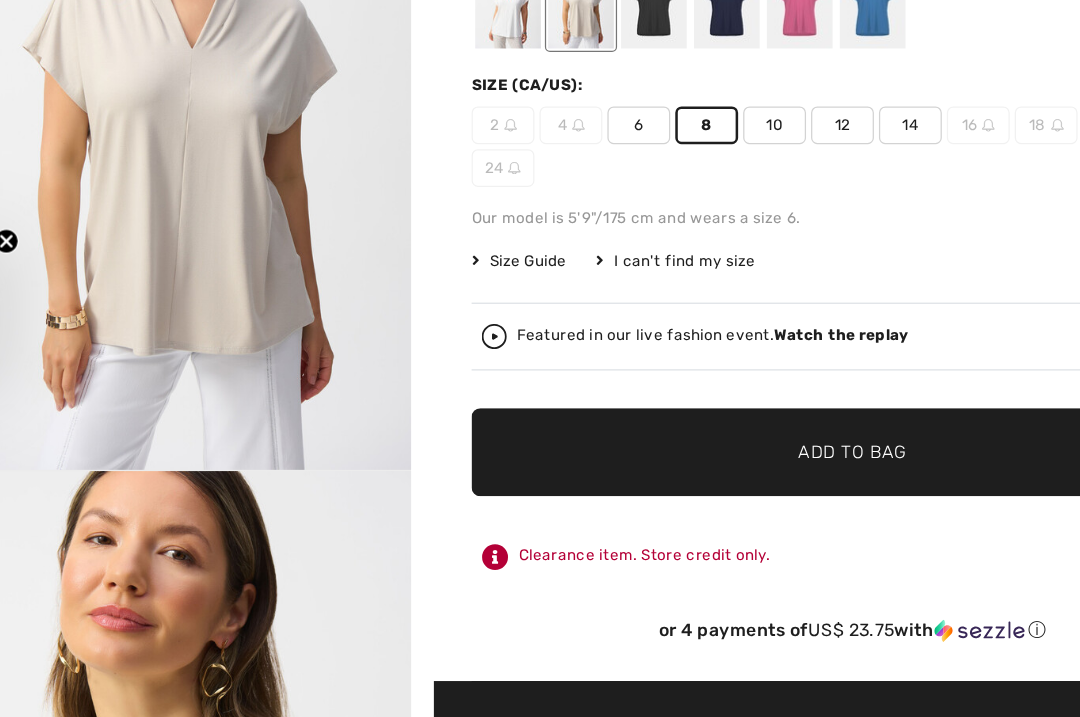 scroll, scrollTop: 201, scrollLeft: 0, axis: vertical 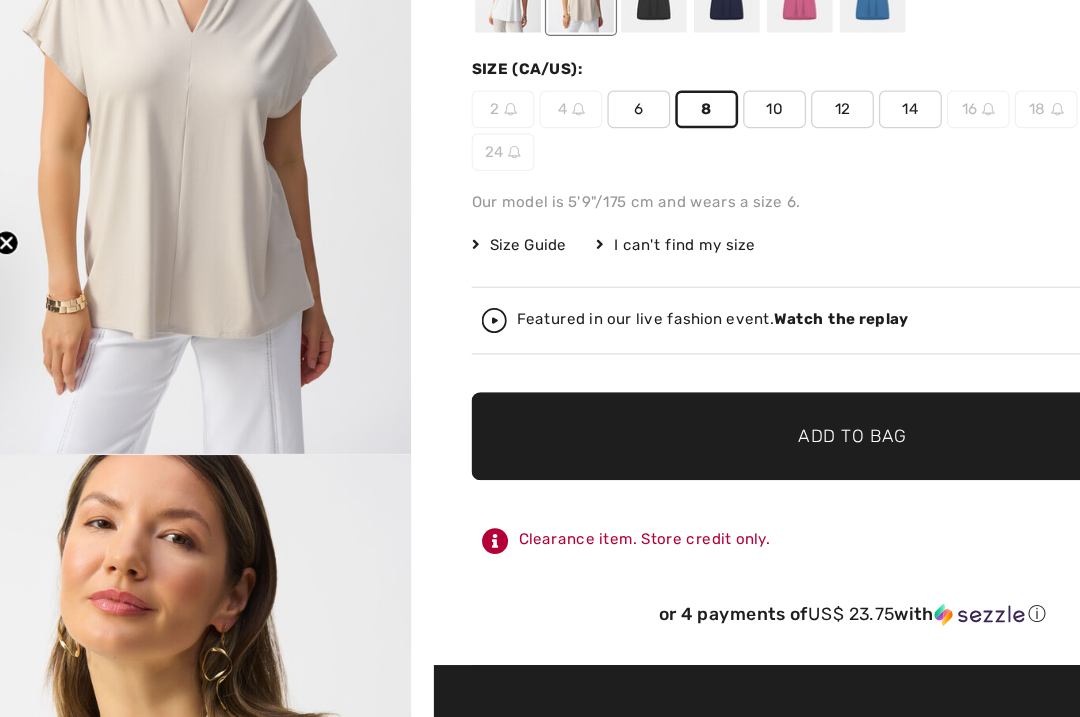 click on "Add to Bag" at bounding box center (729, 449) 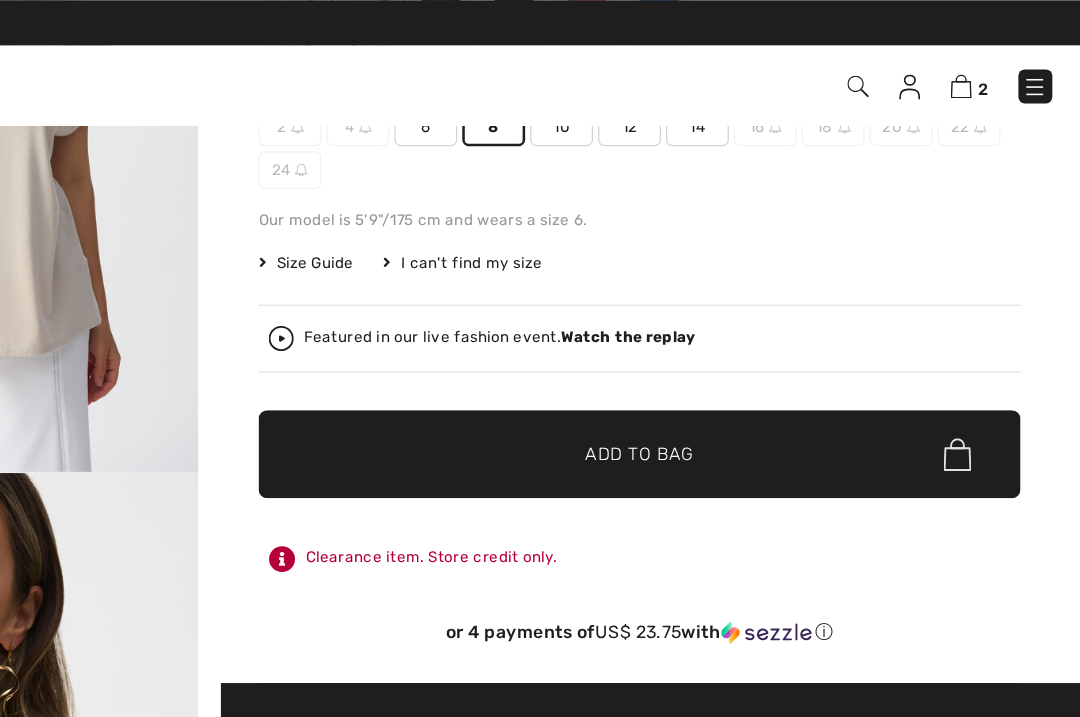 scroll, scrollTop: 289, scrollLeft: 0, axis: vertical 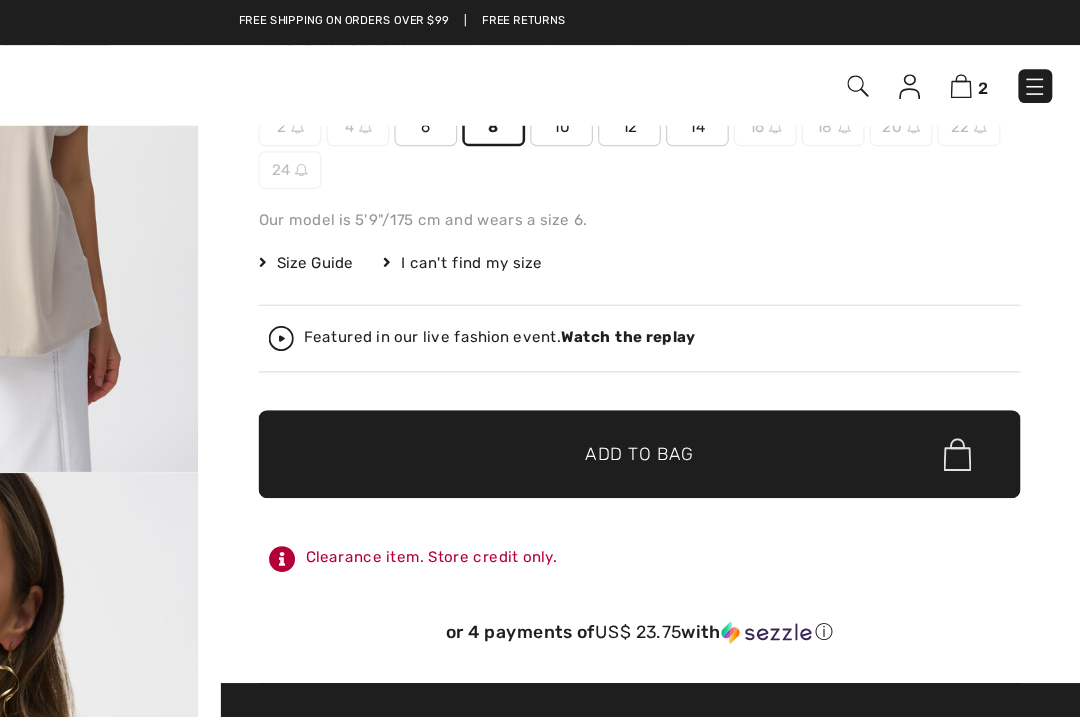 click on "2" at bounding box center (991, 68) 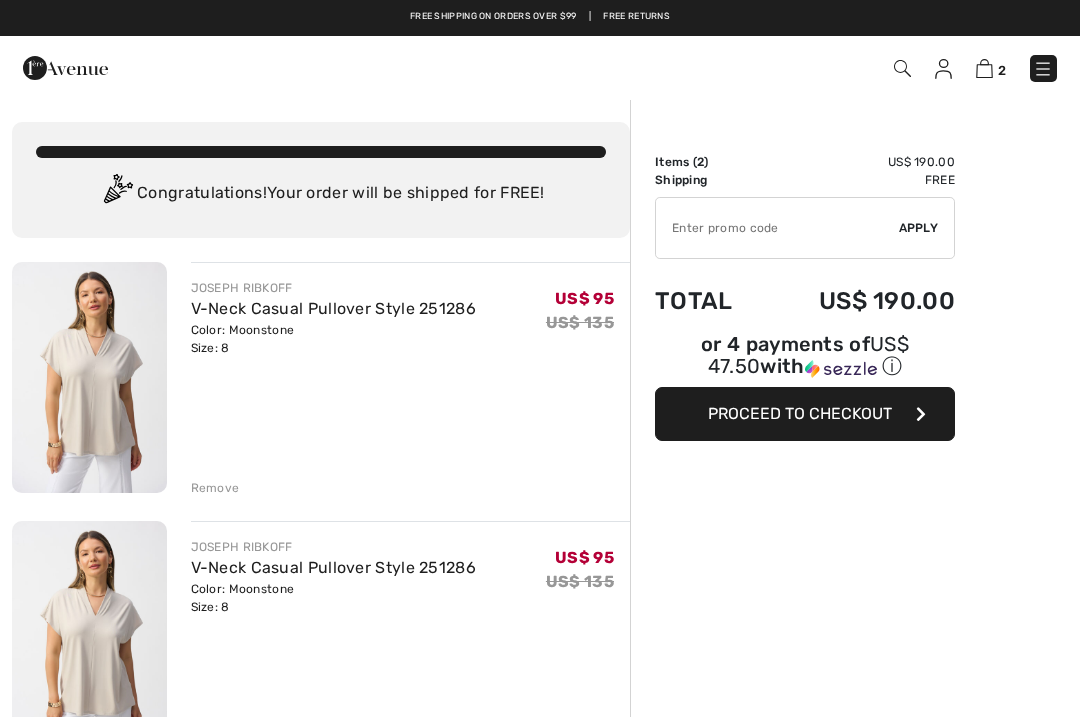 scroll, scrollTop: 0, scrollLeft: 0, axis: both 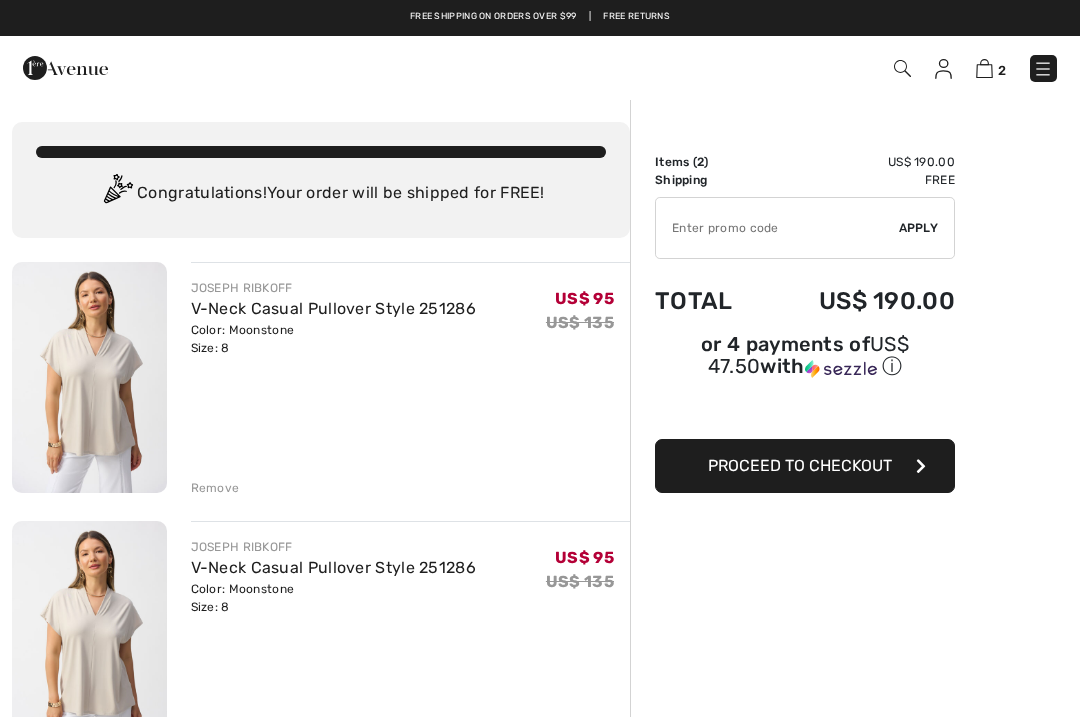 click on "Remove" at bounding box center [215, 488] 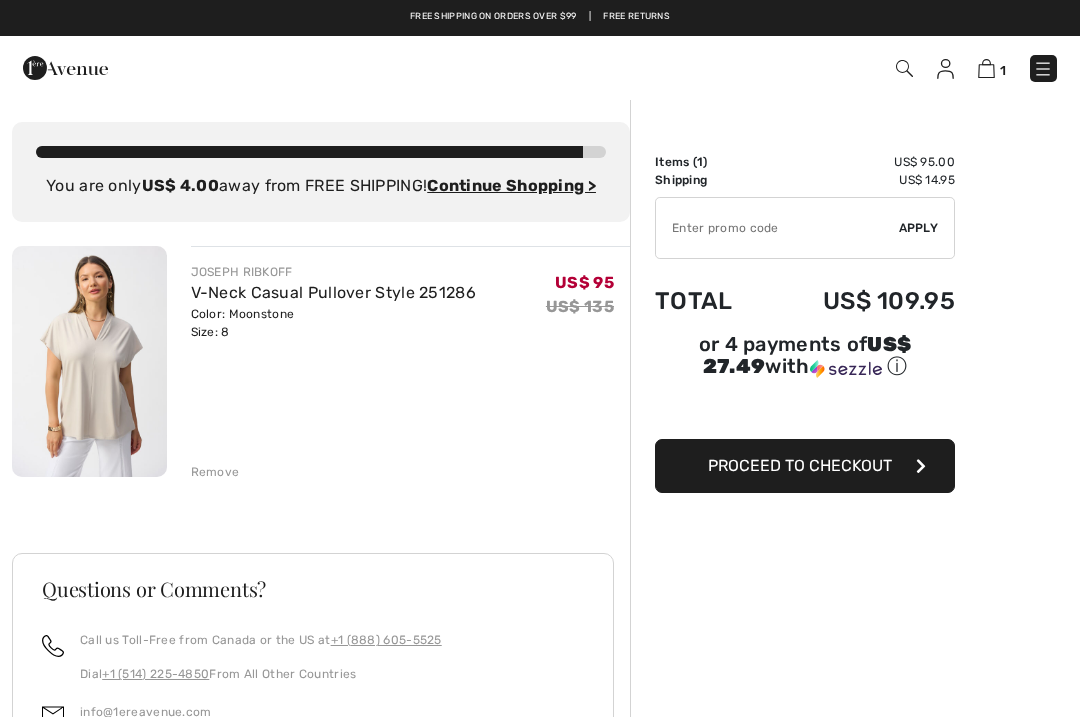 click on "Proceed to Checkout" at bounding box center [805, 466] 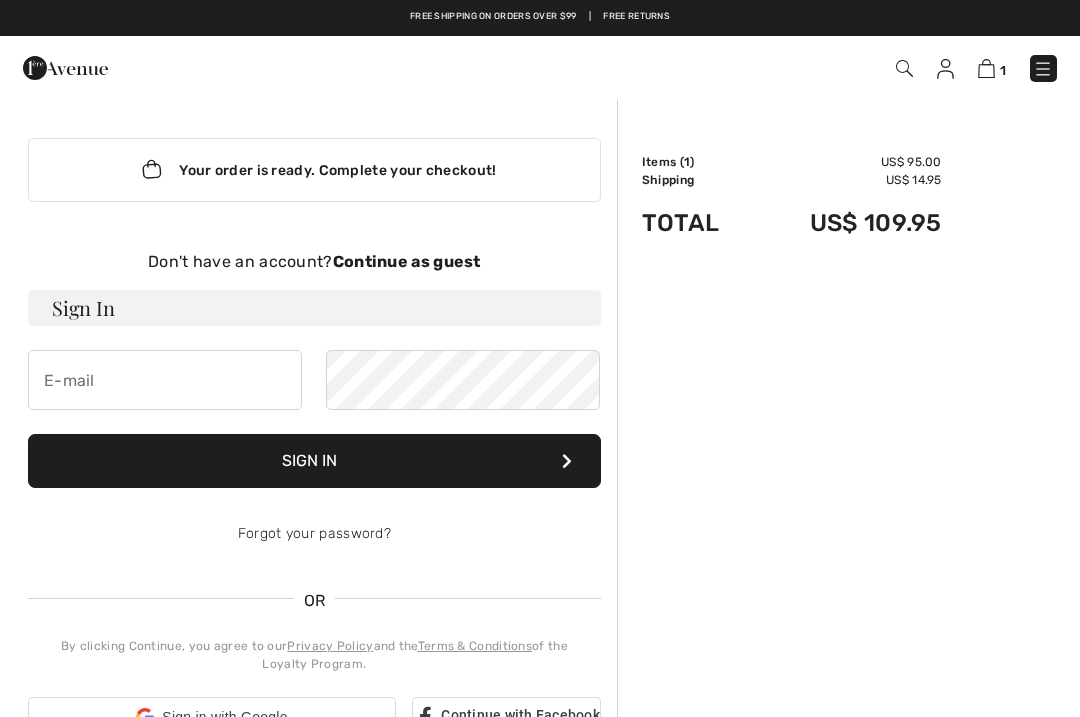 scroll, scrollTop: 0, scrollLeft: 0, axis: both 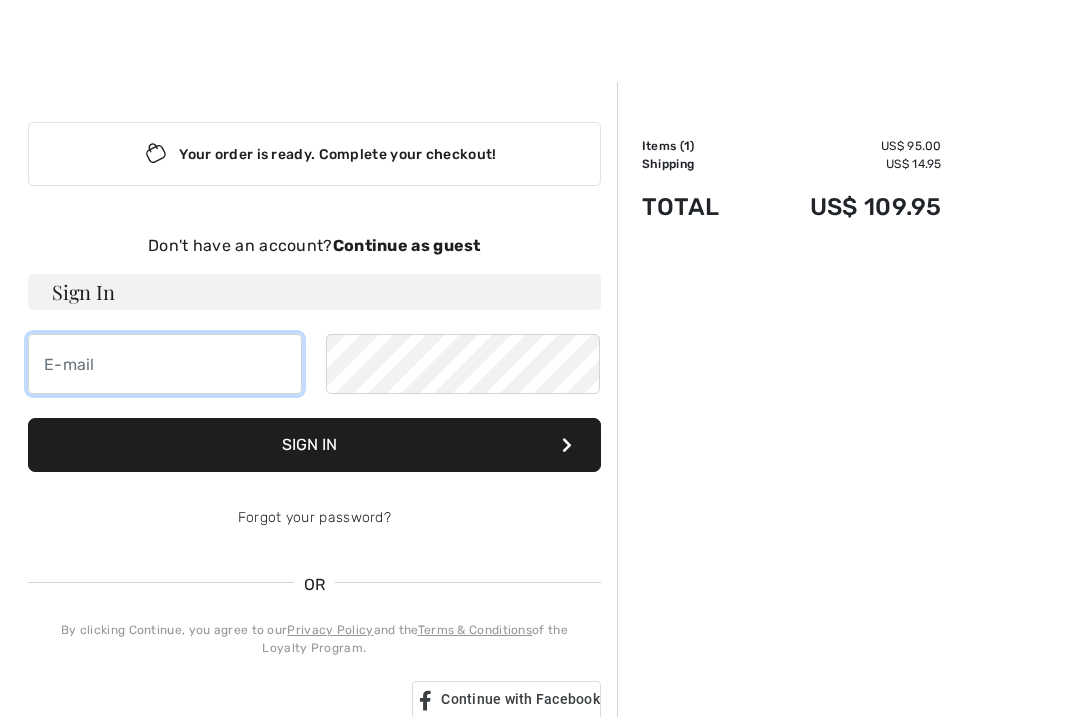 click at bounding box center (165, 364) 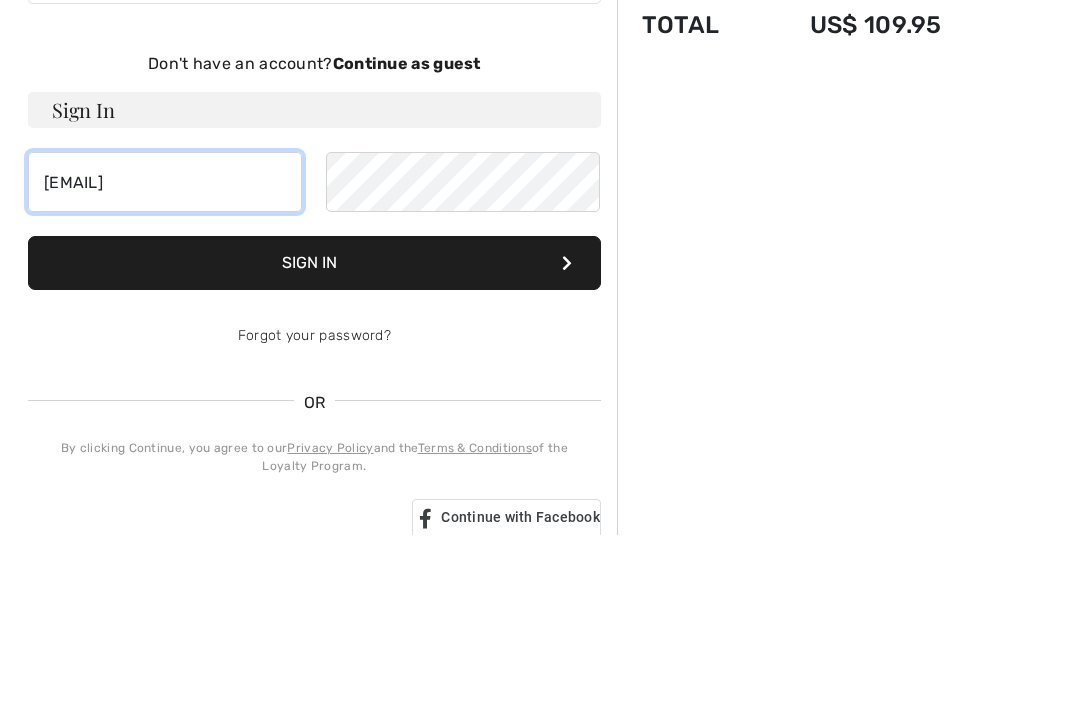 type on "[EMAIL]" 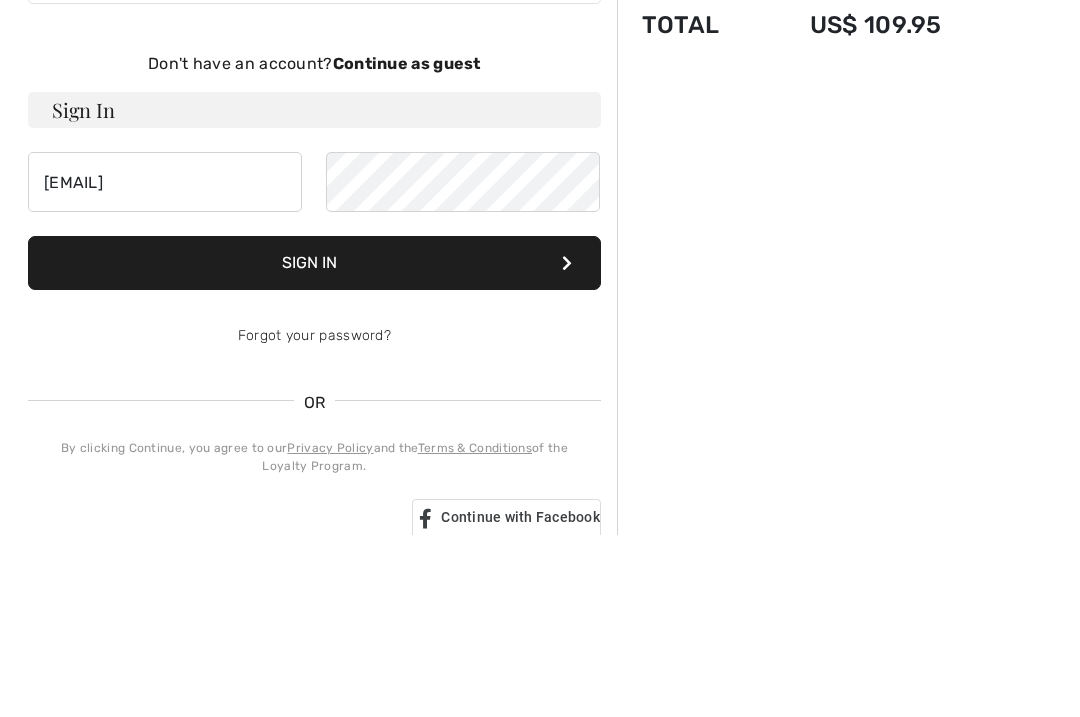 click on "Sign In" at bounding box center [314, 445] 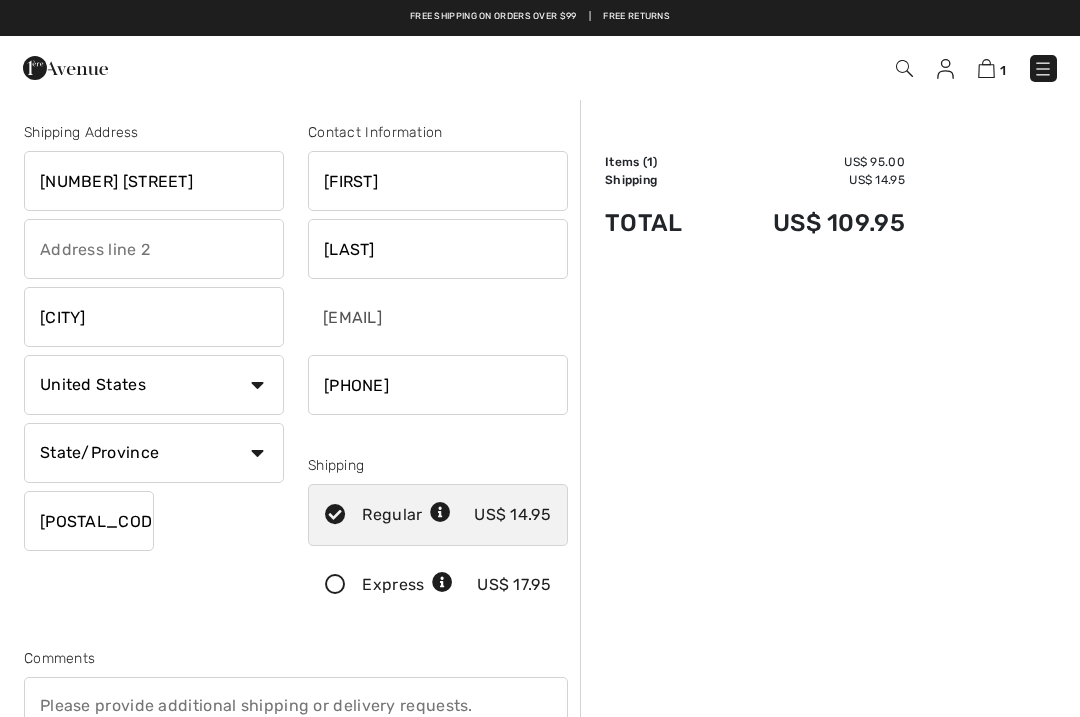 scroll, scrollTop: 0, scrollLeft: 0, axis: both 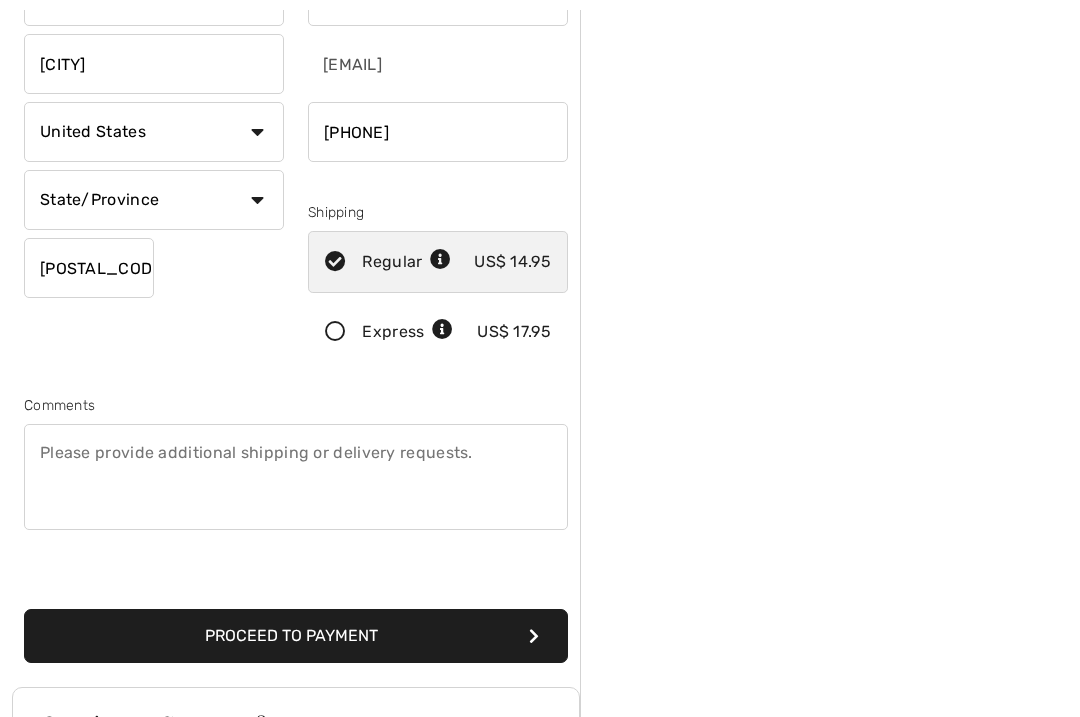 click on "Proceed to Payment" at bounding box center (296, 636) 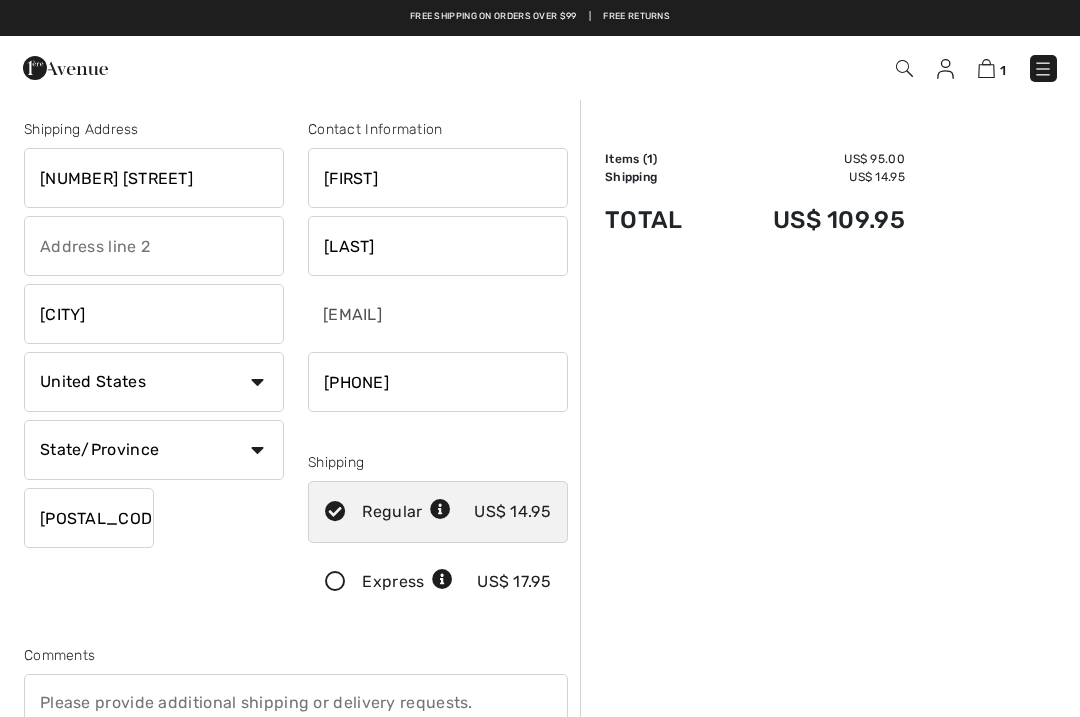 scroll, scrollTop: 0, scrollLeft: 0, axis: both 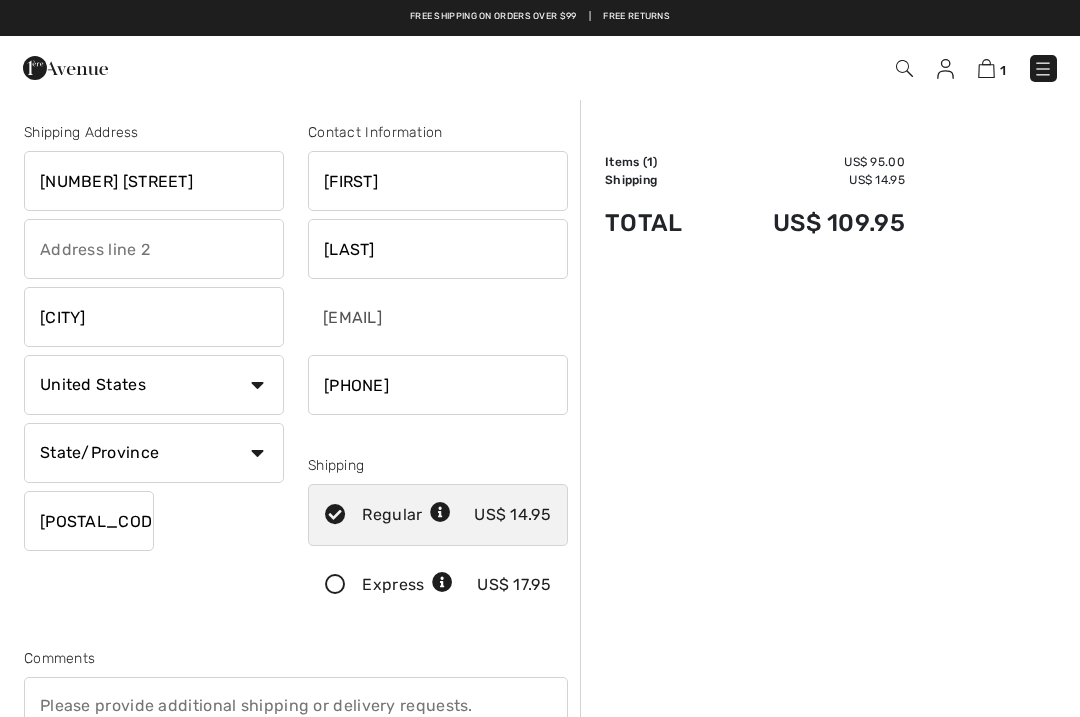 click on "State/Province
Alabama
Alaska
American Samoa
Arizona
Arkansas
California
Colorado
Connecticut
D.C.
Delaware
Florida
Georgia
Guam
Hawaii
Idaho
Illinois
Indiana
Iowa
Kansas
Kentucky
Louisiana
Maine
Marianas
Marshall Islands
Maryland
Massachusetts
Michigan
Micronesia
Minnesota
Mississippi
Missouri
Montana
Nebraska
Nevada
New Hampshire
New Jersey
New Mexico
New York
North Carolina
North Dakota
Ohio
Oklahoma
Oregon
Palau
Pennsylvania
Puerto Rico
Rhode Island
South Carolina
Texas" at bounding box center (154, 453) 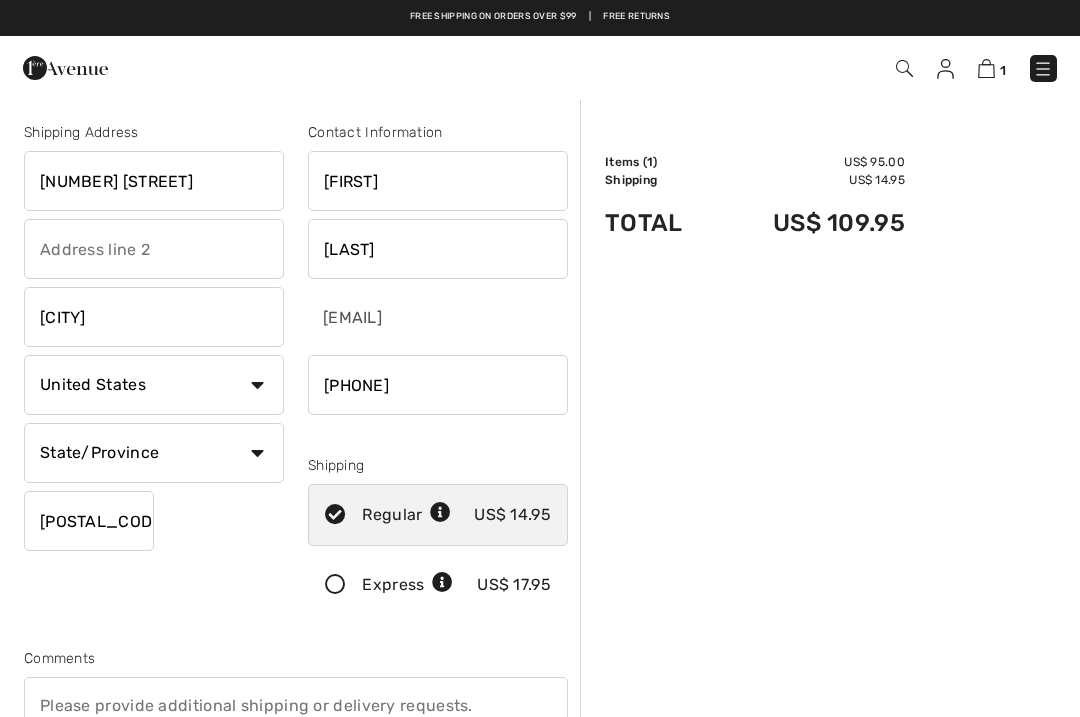 select on "MI" 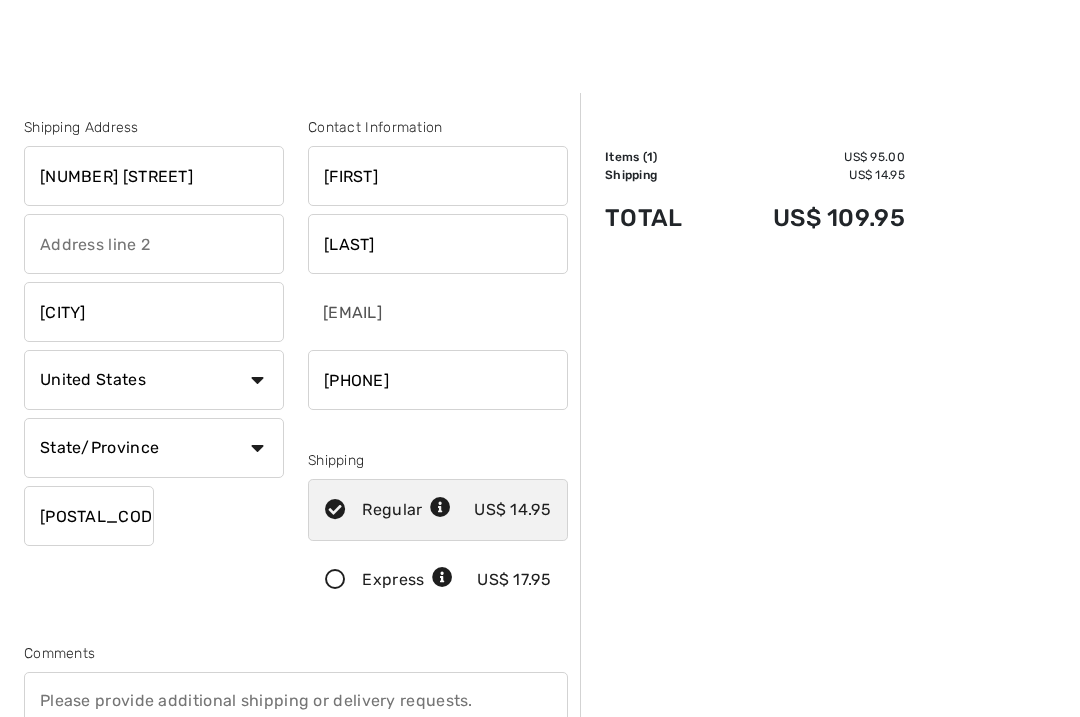 scroll, scrollTop: 0, scrollLeft: 0, axis: both 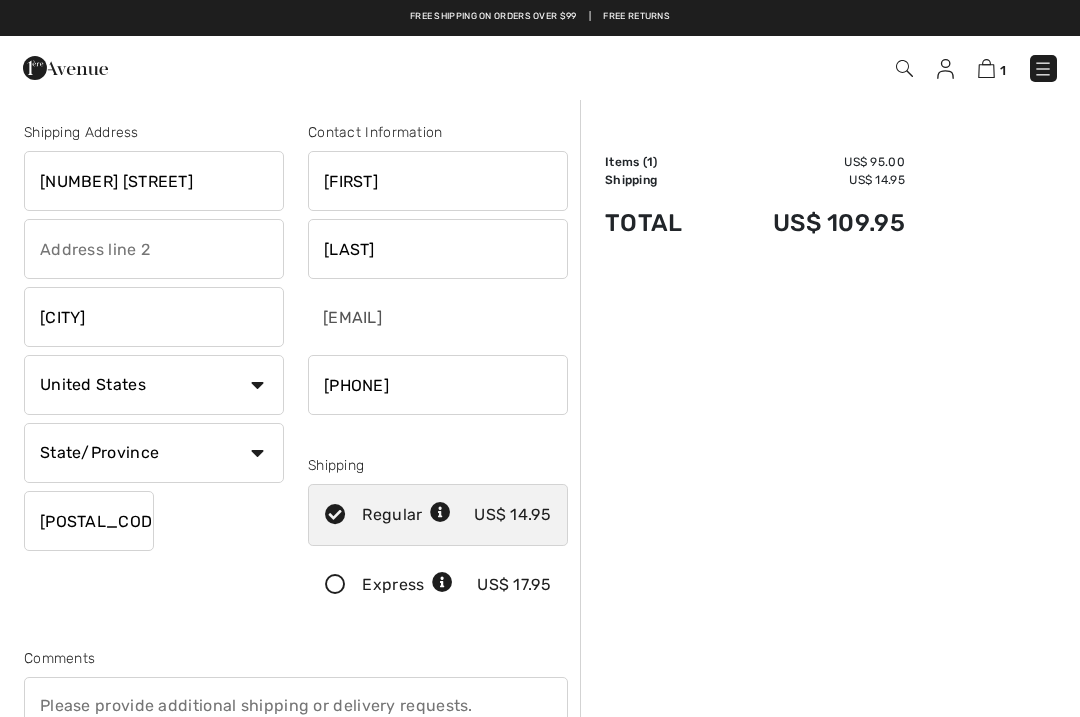 click on "Country
Canada
United States
Afghanistan
Aland Islands
Albania
Algeria
American Samoa
Andorra
Angola
Anguilla
Antarctica
Antigua and Barbuda
Argentina
Armenia
Aruba
Australia
Austria
Azerbaijan
Bahamas
Bahrain
Bangladesh
Barbados
Belarus
Belgium
Belize
Benin
Bermuda
Bhutan
Bolivia
Bonaire
Bosnia and Herzegovina
Botswana
Bouvet Island
Brazil
British Indian Ocean Territory
Brunei Darussalam
Bulgaria
Burkina Faso
Burundi
Cambodia
Cameroon
Cape Verde
Cayman Islands
Central African Republic
Chad
Chile China" at bounding box center [154, 385] 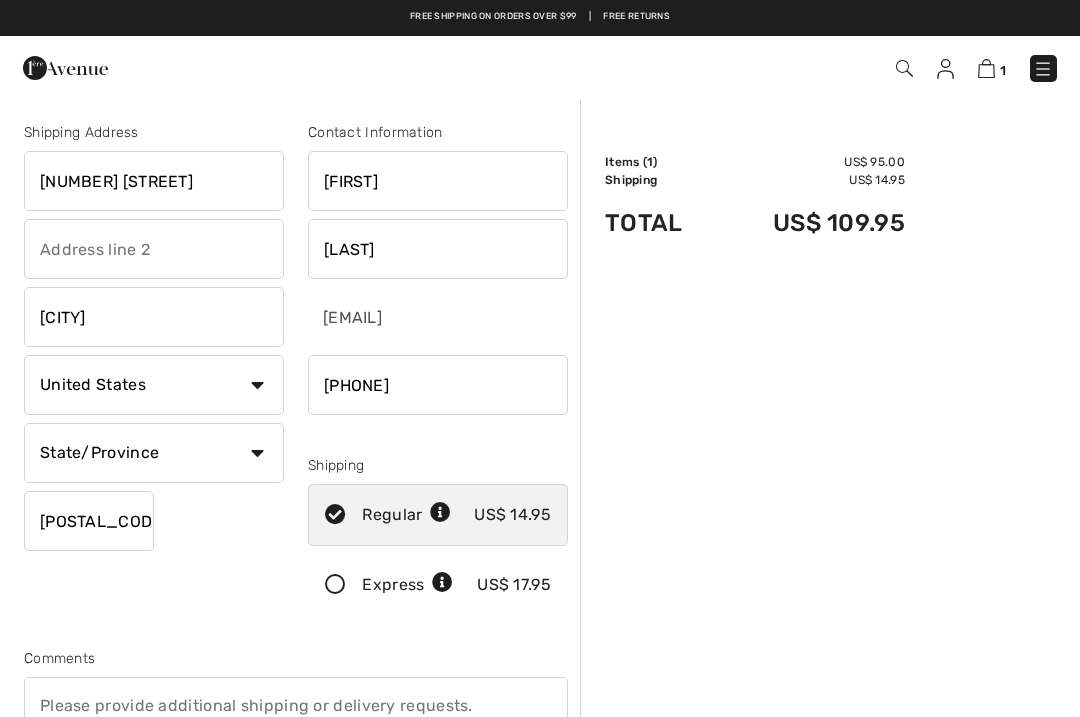 select on "AF" 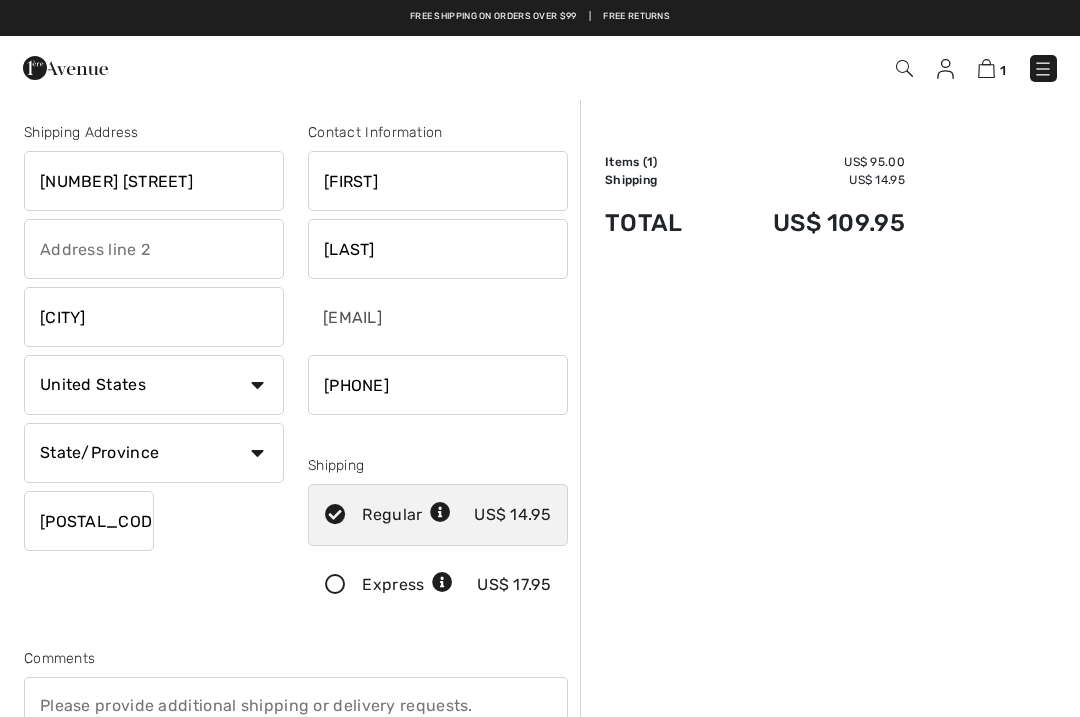 type 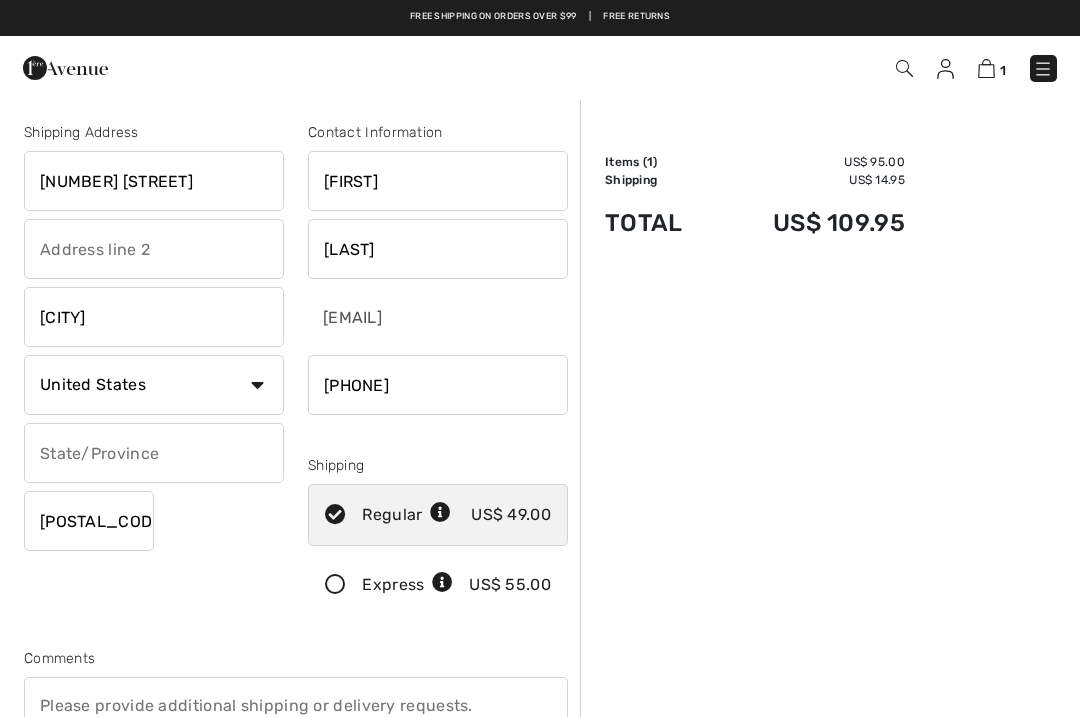click on "Country
Canada
United States
Afghanistan
Aland Islands
Albania
Algeria
American Samoa
Andorra
Angola
Anguilla
Antarctica
Antigua and Barbuda
Argentina
Armenia
Aruba
Australia
Austria
Azerbaijan
Bahamas
Bahrain
Bangladesh
Barbados
Belarus
Belgium
Belize
Benin
Bermuda
Bhutan
Bolivia
Bonaire
Bosnia and Herzegovina
Botswana
Bouvet Island
Brazil
British Indian Ocean Territory
Brunei Darussalam
Bulgaria
Burkina Faso
Burundi
Cambodia
Cameroon
Cape Verde
Cayman Islands
Central African Republic
Chad
Chile China" at bounding box center [154, 385] 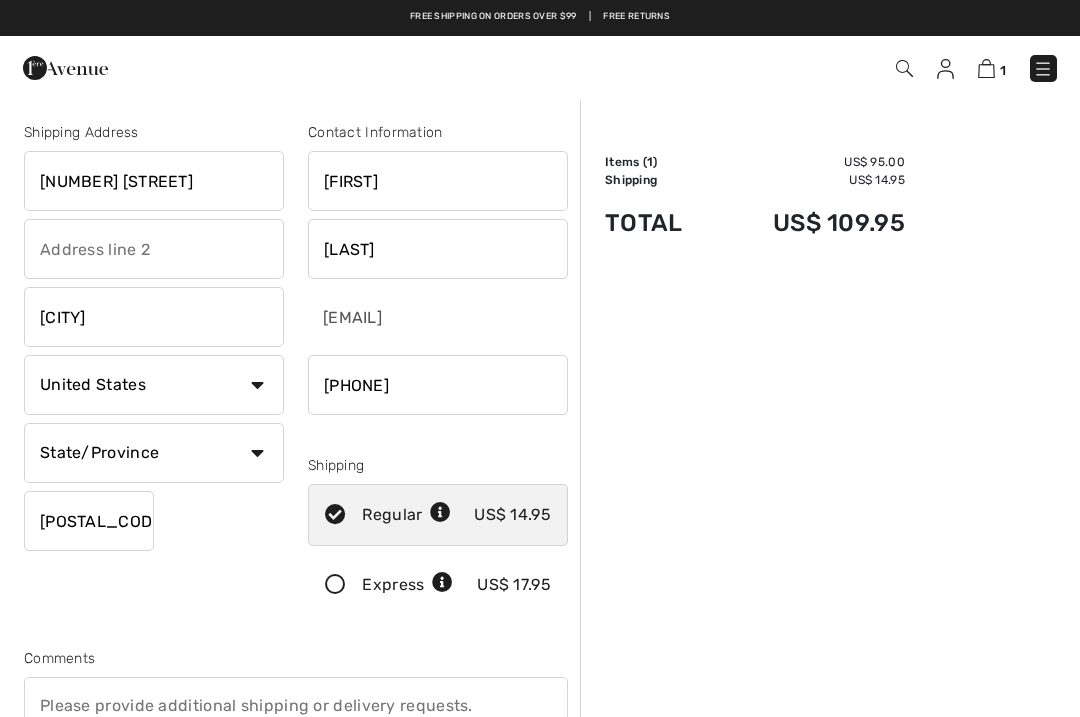 click on "State/Province
Alabama
Alaska
American Samoa
Arizona
Arkansas
California
Colorado
Connecticut
D.C.
Delaware
Florida
Georgia
Guam
Hawaii
Idaho
Illinois
Indiana
Iowa
Kansas
Kentucky
Louisiana
Maine
Marianas
Marshall Islands
Maryland
Massachusetts
Michigan
Micronesia
Minnesota
Mississippi
Missouri
Montana
Nebraska
Nevada
New Hampshire
New Jersey
New Mexico
New York
North Carolina
North Dakota
Ohio
Oklahoma
Oregon
Palau
Pennsylvania
Puerto Rico
Rhode Island
South Carolina
Texas" at bounding box center (154, 453) 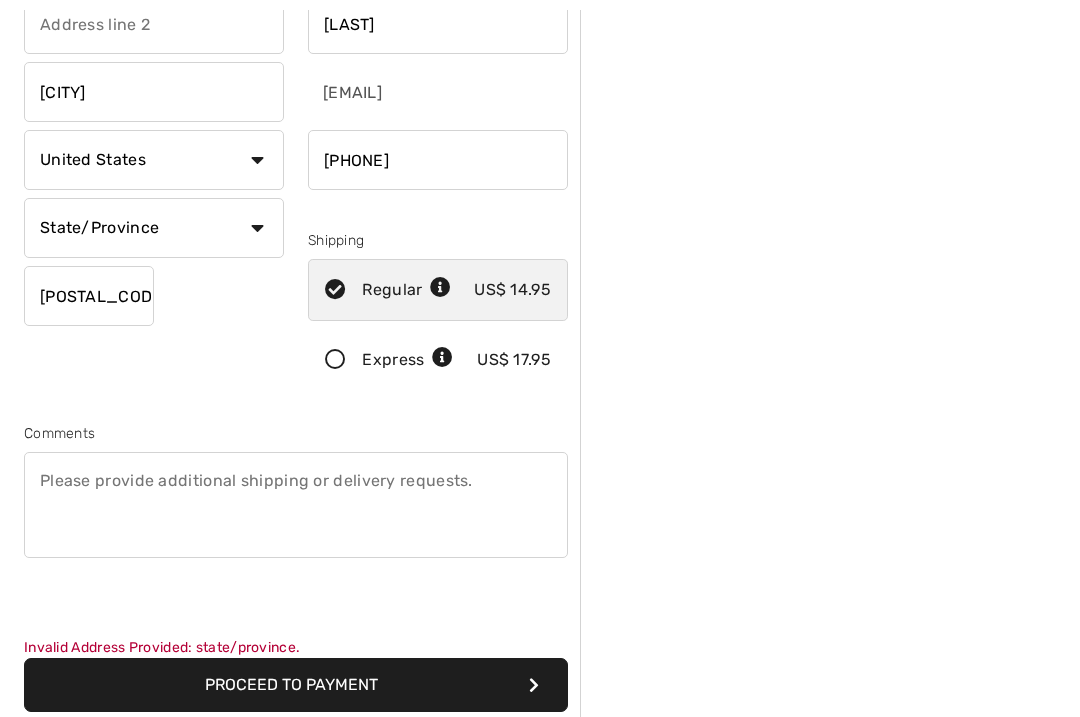 scroll, scrollTop: 221, scrollLeft: 0, axis: vertical 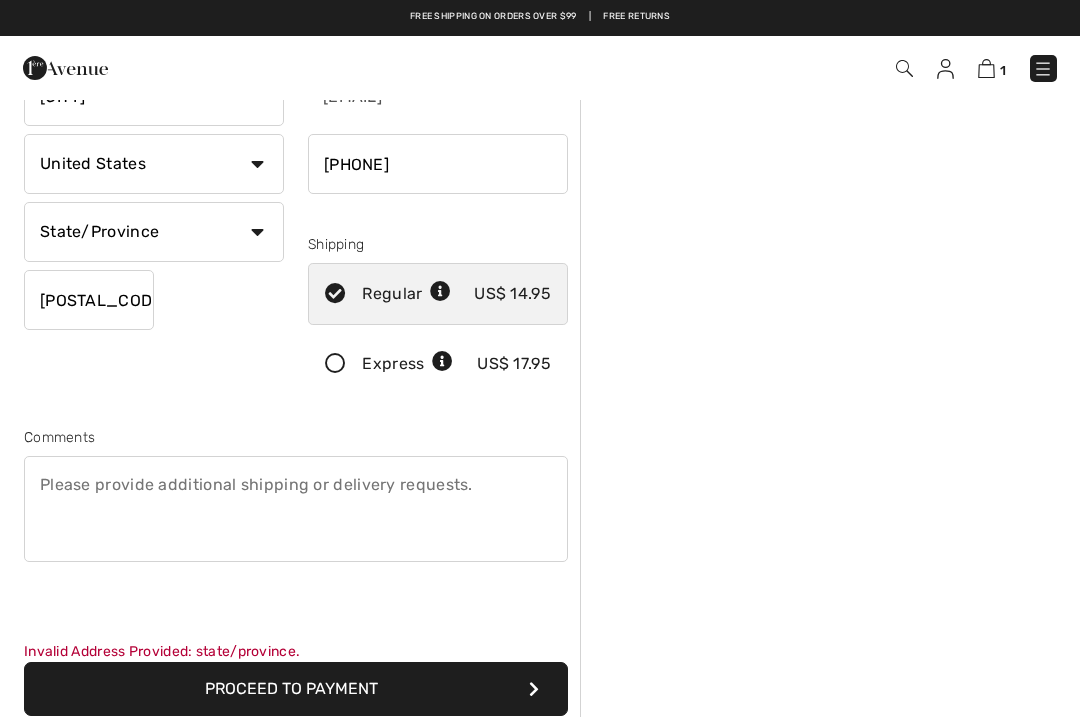click on "Proceed to Payment" at bounding box center (296, 689) 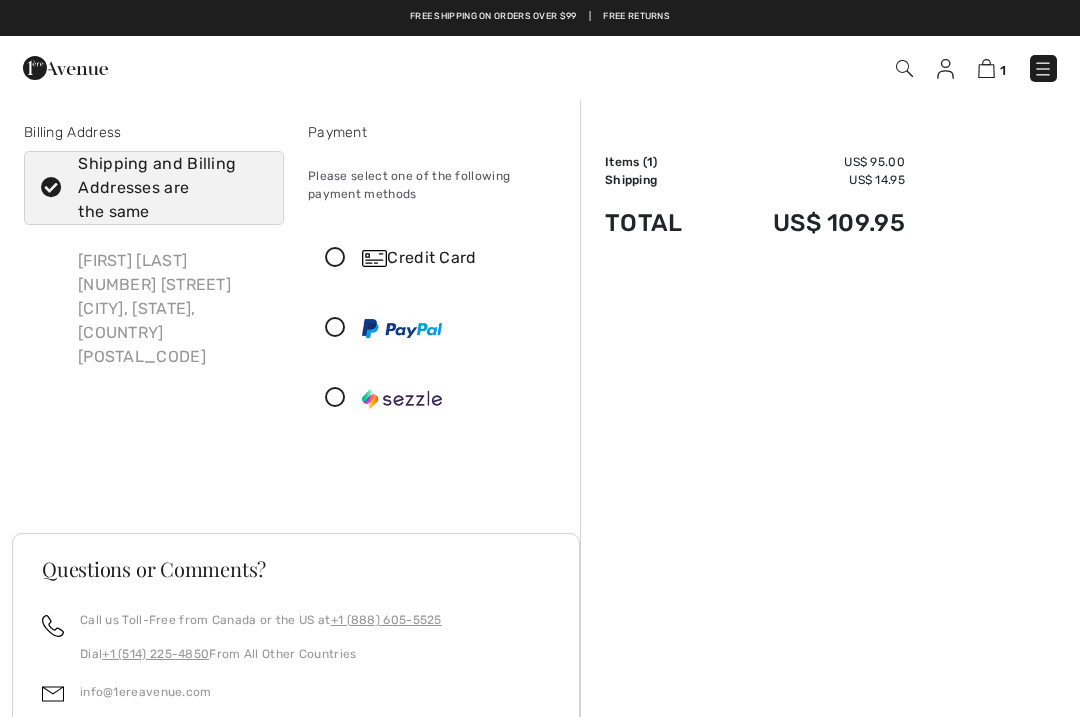 scroll, scrollTop: 0, scrollLeft: 0, axis: both 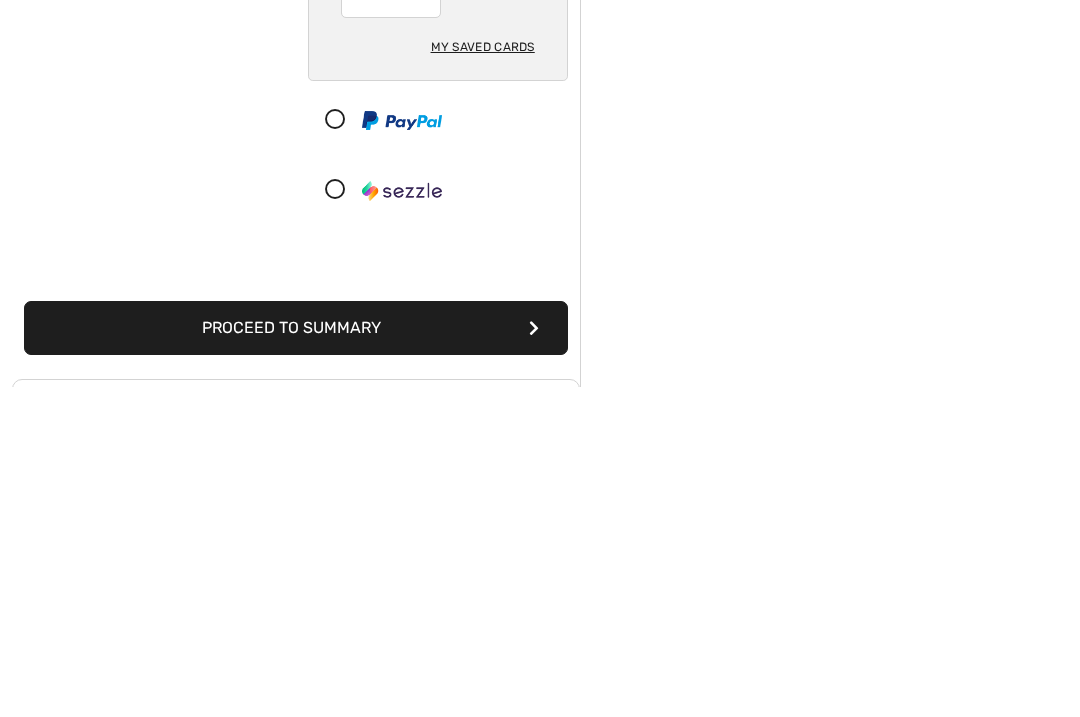 click on "Proceed to Summary" at bounding box center [296, 658] 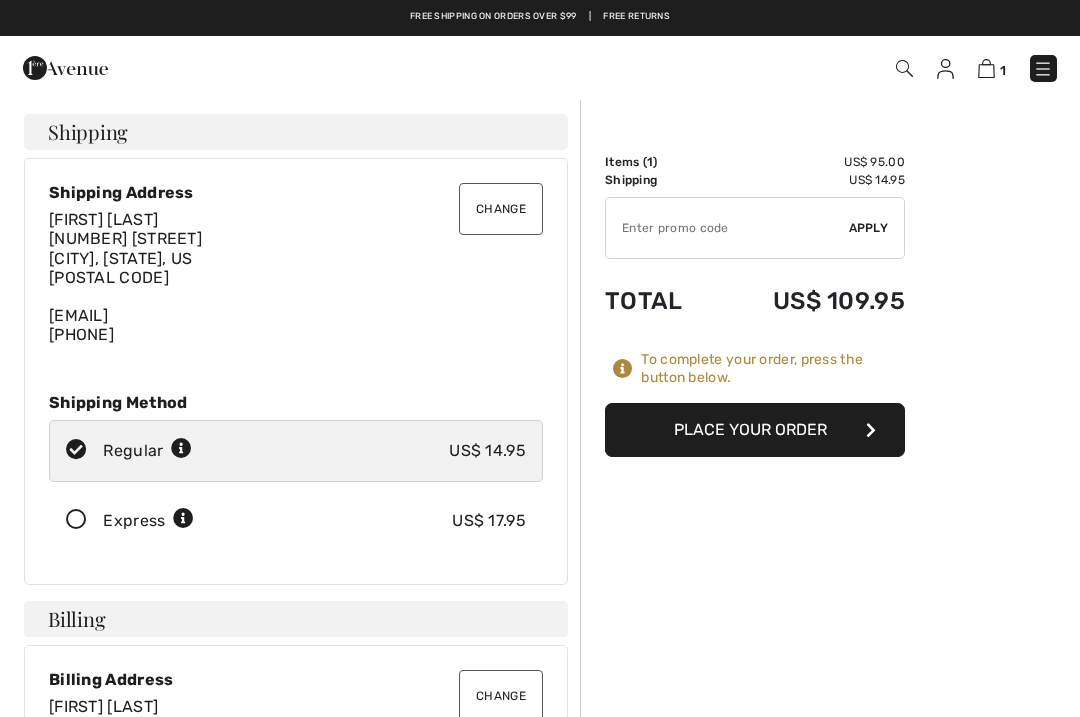 scroll, scrollTop: 0, scrollLeft: 0, axis: both 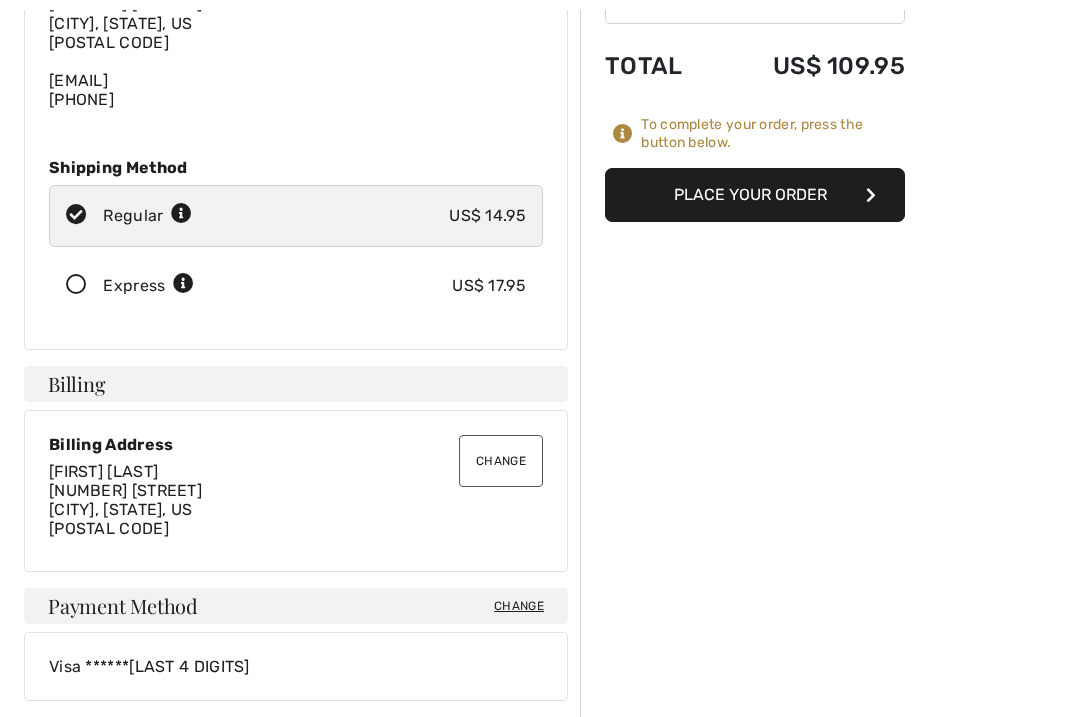 click on "Place Your Order" at bounding box center (755, 195) 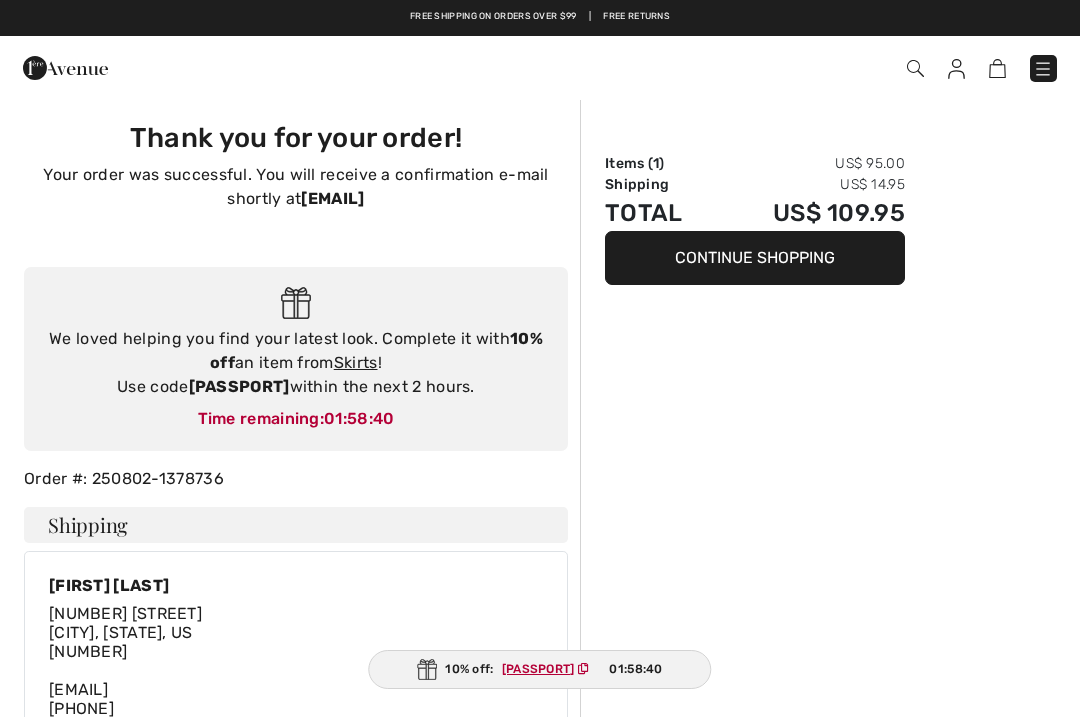 scroll, scrollTop: 0, scrollLeft: 0, axis: both 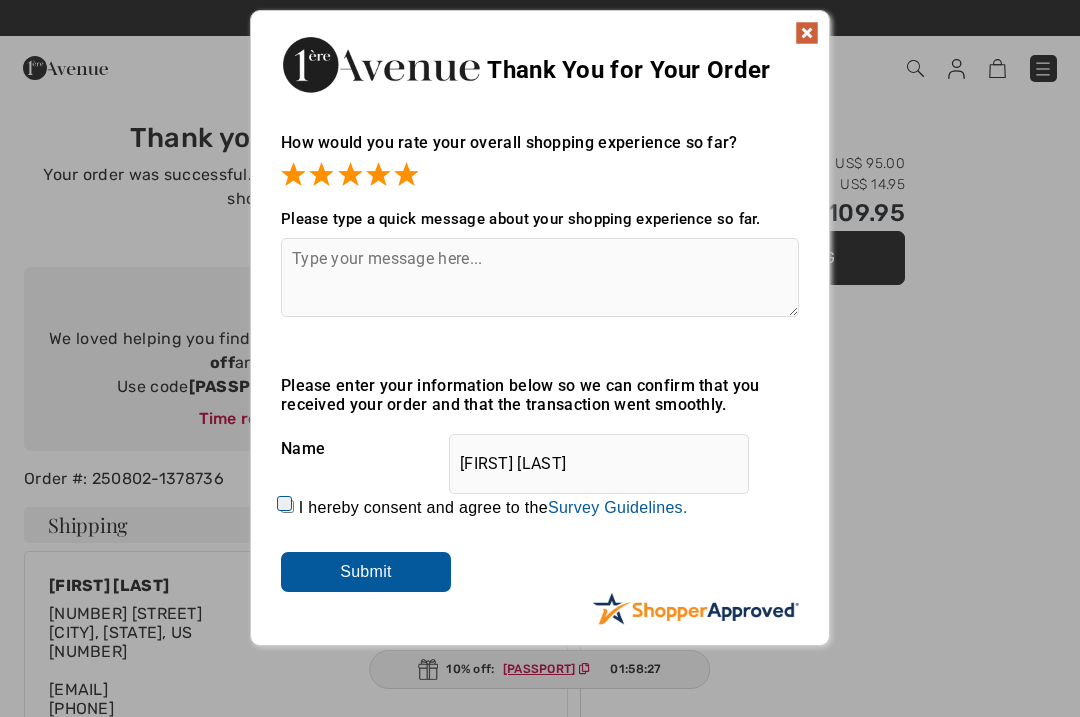 click at bounding box center (807, 33) 